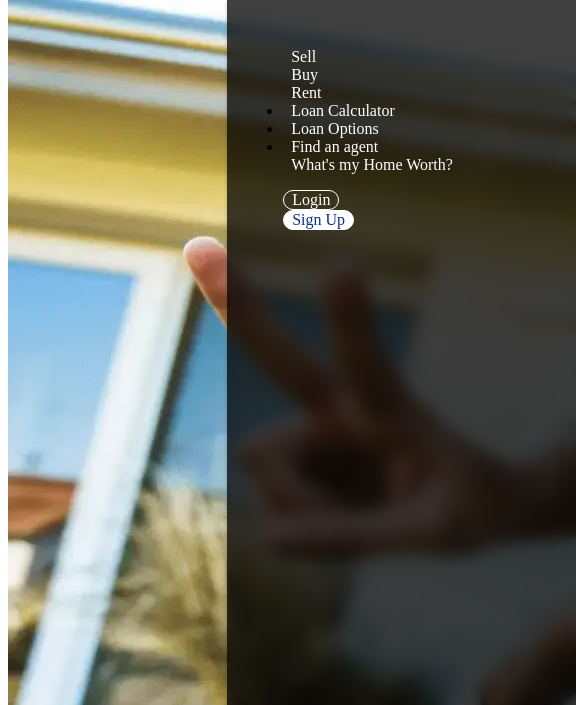 scroll, scrollTop: 736, scrollLeft: 0, axis: vertical 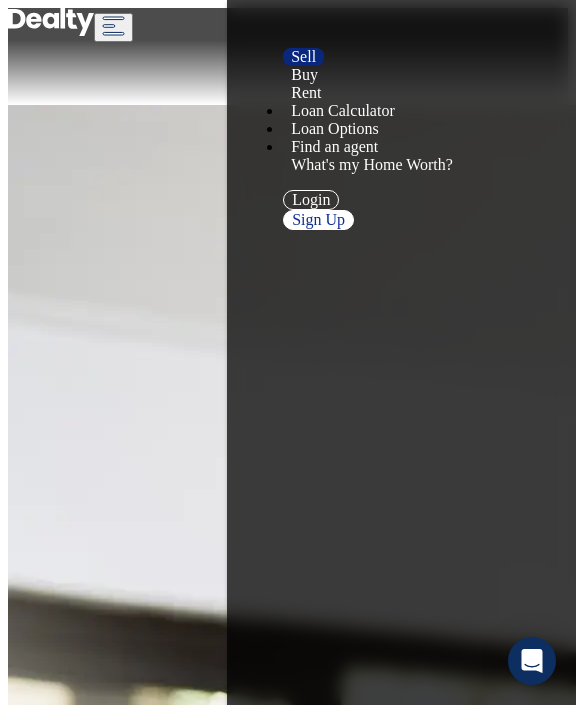 click on "The Dealty Valuation Tool Let Dealty AI create your listing in seconds Choose a professional photography package We will add your listing to the MLS, sending it to other sites automatically Schedule open houses and showings No middle man, respond to buyers and receive offers directly Contracts and necessary forms provided" at bounding box center [288, 2277] 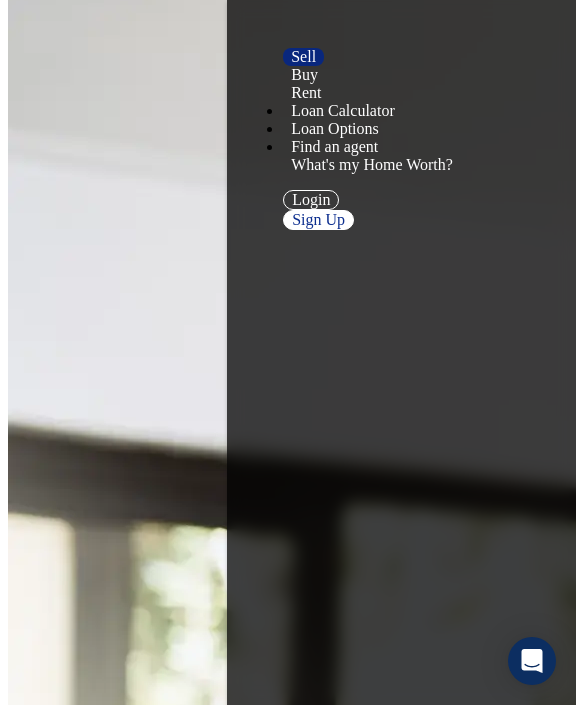scroll, scrollTop: 200, scrollLeft: 0, axis: vertical 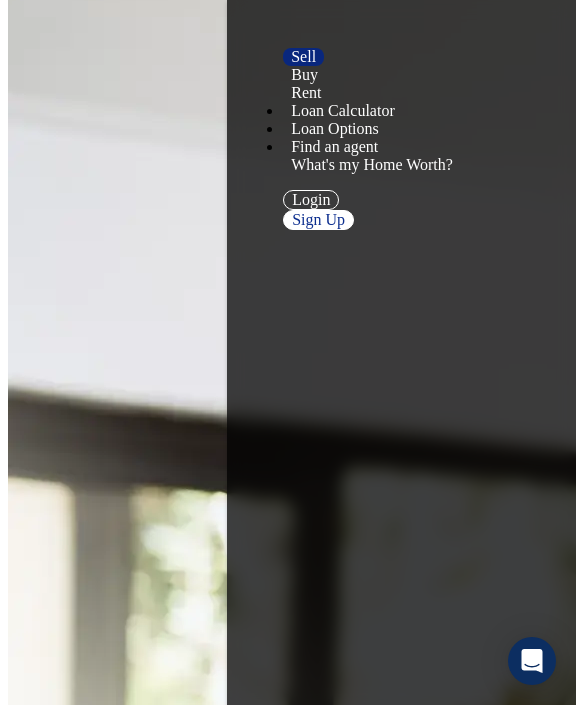 click on "LIST MY PROPERTY NOW Fill out the form to get started!" at bounding box center (288, 2240) 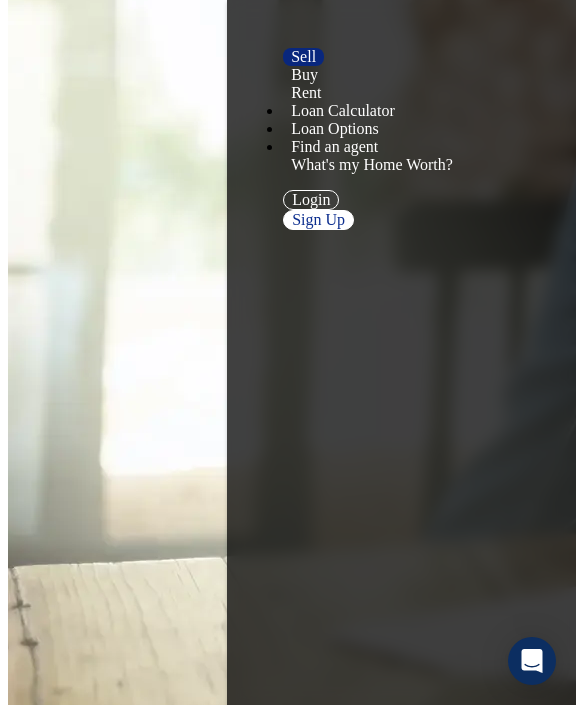 scroll, scrollTop: 1848, scrollLeft: 0, axis: vertical 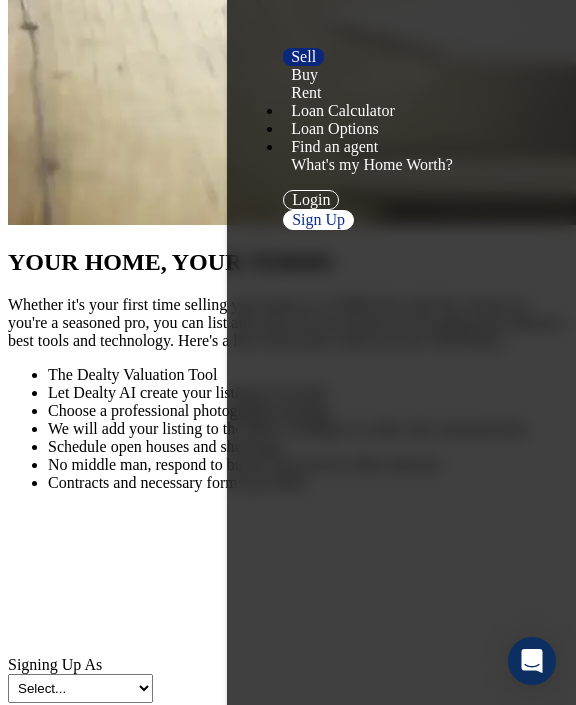 click on "Step 2 Photos Add photos, review and set list price" at bounding box center [308, 1440] 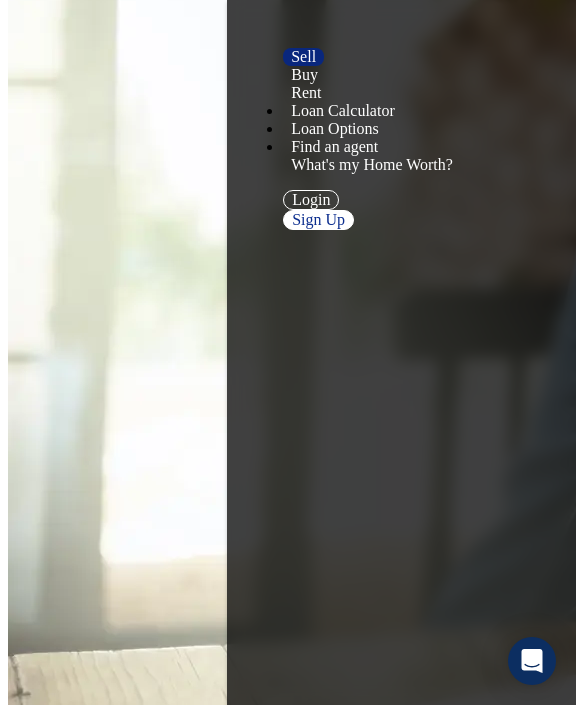click on "Step 2 Photos Add photos, review and set list price" at bounding box center [308, 2144] 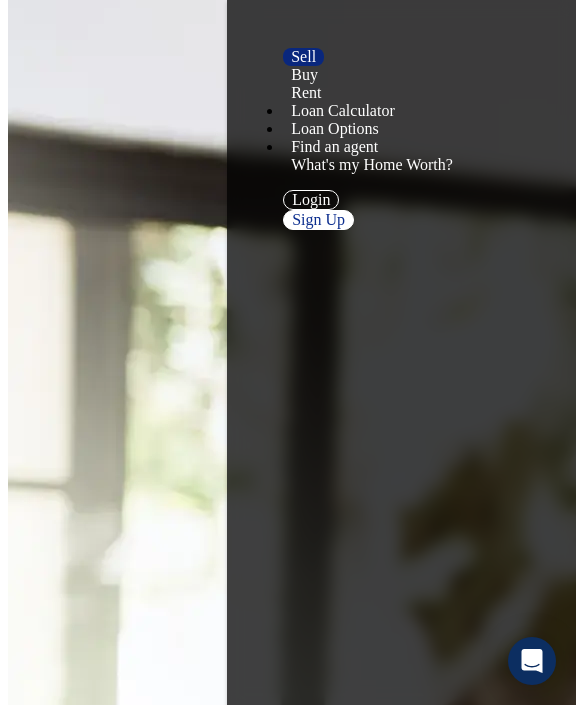 scroll, scrollTop: 0, scrollLeft: 0, axis: both 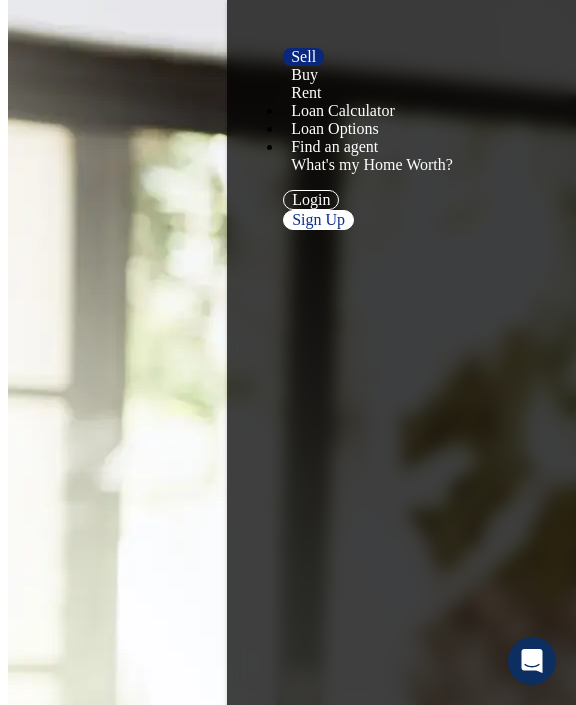 click on "LIST MY PROPERTY NOW Fill out the form to get started! Signing Up As Select... Buyer For Sale By Owner Real Estate Agent By continuing above you agree to our   Terms & Services . Already have an account? Login" at bounding box center (288, 1957) 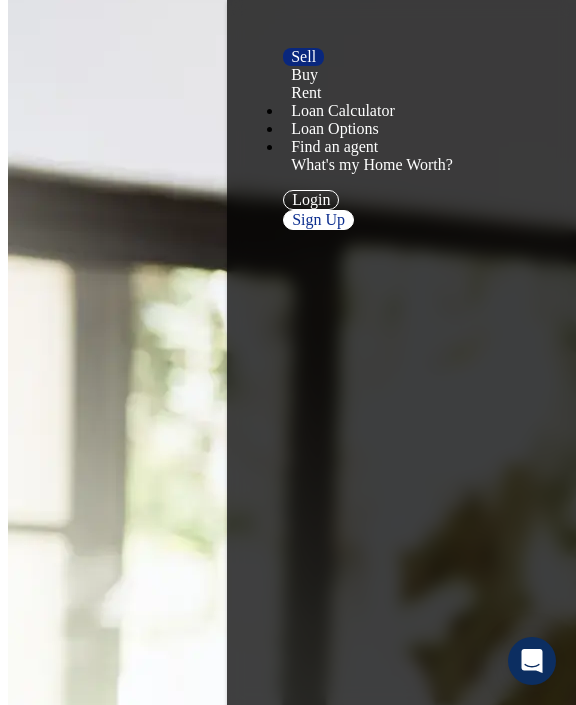 scroll, scrollTop: 416, scrollLeft: 0, axis: vertical 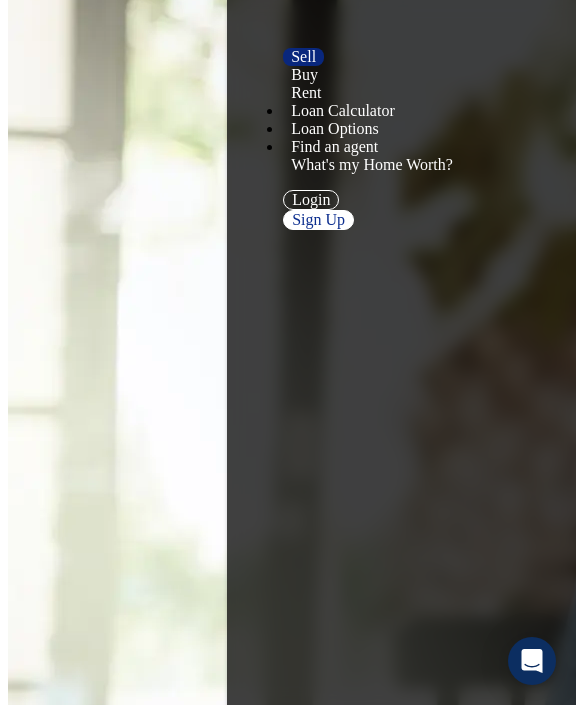 click on "LIST MY PROPERTY NOW Fill out the form to get started! Signing Up As Select... Buyer For Sale By Owner Real Estate Agent By continuing above you agree to our   Terms & Services . Already have an account? Login" at bounding box center (288, 1877) 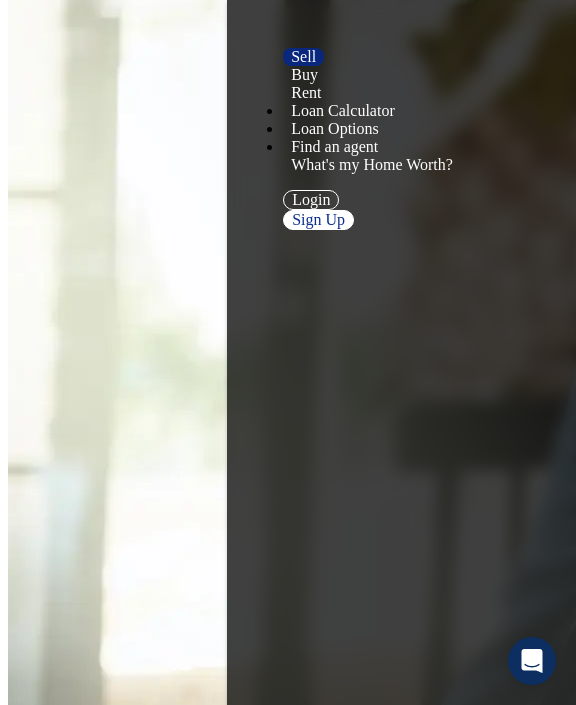 click at bounding box center [288, 1756] 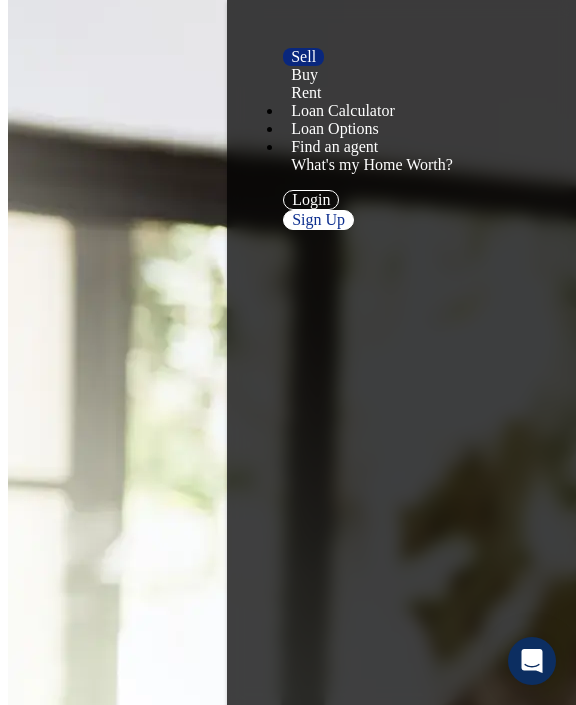 click on "YOUR HOME, YOUR TERMS Whether it's your first time selling your home as a FSBO (For Sale By Owner) or you're a seasoned pro, you can list and sell your own home by leveraging the industry's best tools and technology. Here's a list of the perks when you list with Dealty: The Dealty Valuation Tool Let Dealty AI create your listing in seconds Choose a professional photography package We will add your listing to the MLS, sending it to other sites automatically Schedule open houses and showings No middle man, respond to buyers and receive offers directly Contracts and necessary forms provided LIST MY PROPERTY NOW Fill out the form to get started! Signing Up As Select... Buyer For Sale By Owner Real Estate Agent By continuing above you agree to our   Terms & Services . Already have an account? Login HOW  DEALTY AI   WORKS Create your listing in just minutes and we will add it to MLS for just $199 Step 1 Address Input address, watch Dealty create your listing Step 2 Photos Add photos, review and set list price MLS" at bounding box center [288, 2924] 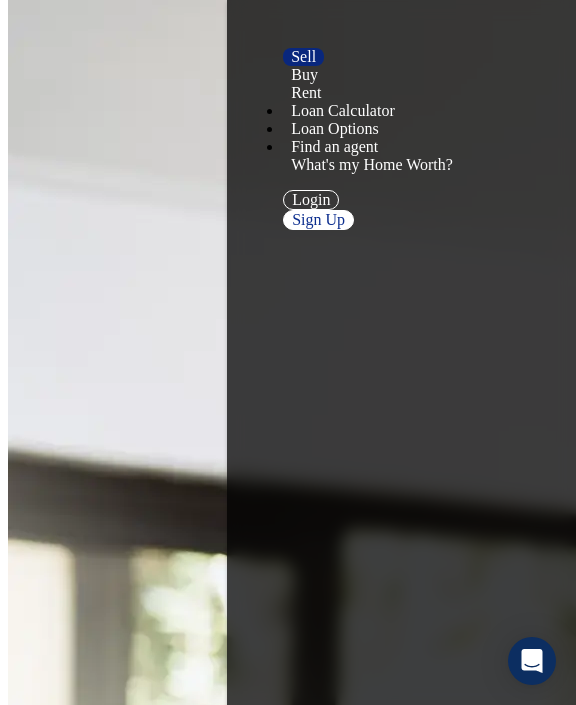 scroll, scrollTop: 0, scrollLeft: 0, axis: both 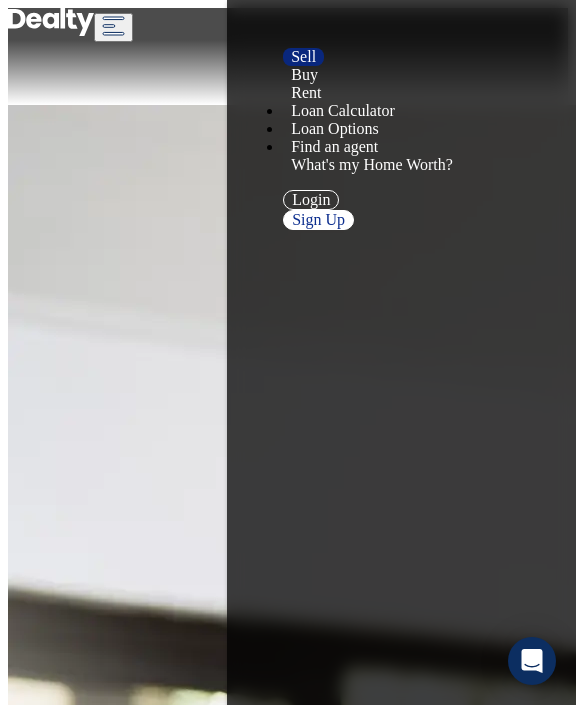click on "YOUR HOME, YOUR TERMS Whether it's your first time selling your home as a FSBO (For Sale By Owner) or you're a seasoned pro, you can list and sell your own home by leveraging the industry's best tools and technology. Here's a list of the perks when you list with Dealty: The Dealty Valuation Tool Let Dealty AI create your listing in seconds Choose a professional photography package We will add your listing to the MLS, sending it to other sites automatically Schedule open houses and showings No middle man, respond to buyers and receive offers directly Contracts and necessary forms provided" at bounding box center (288, 2218) 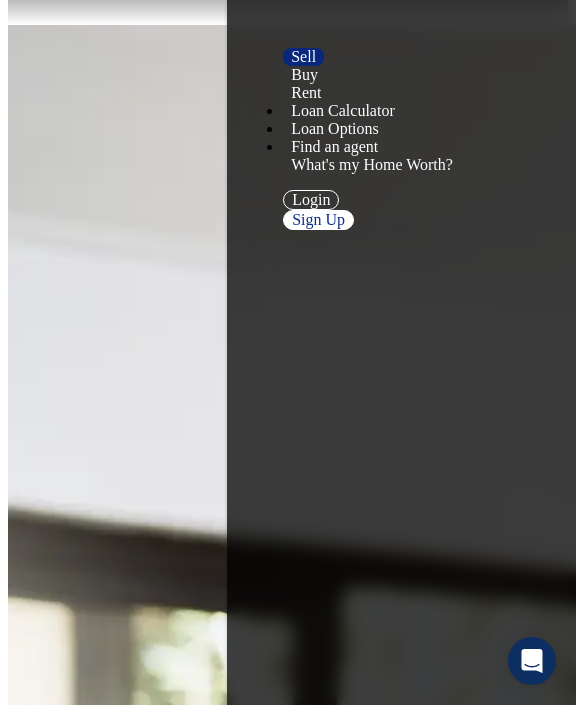 click on "YOUR HOME, YOUR TERMS Whether it's your first time selling your home as a FSBO (For Sale By Owner) or you're a seasoned pro, you can list and sell your own home by leveraging the industry's best tools and technology. Here's a list of the perks when you list with Dealty: The Dealty Valuation Tool Let Dealty AI create your listing in seconds Choose a professional photography package We will add your listing to the MLS, sending it to other sites automatically Schedule open houses and showings No middle man, respond to buyers and receive offers directly Contracts and necessary forms provided LIST MY PROPERTY NOW Fill out the form to get started! Signing Up As Select... Buyer For Sale By Owner Real Estate Agent By continuing above you agree to our   Terms & Services . Already have an account? Login" at bounding box center [288, 1477] 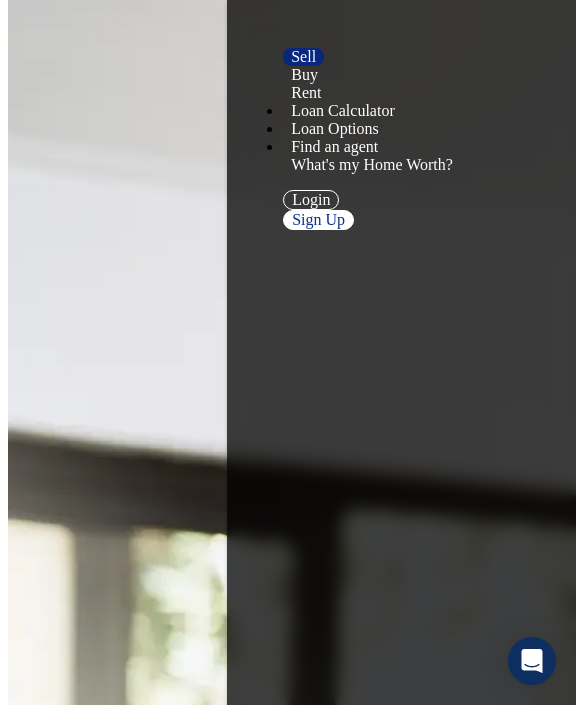 scroll, scrollTop: 160, scrollLeft: 0, axis: vertical 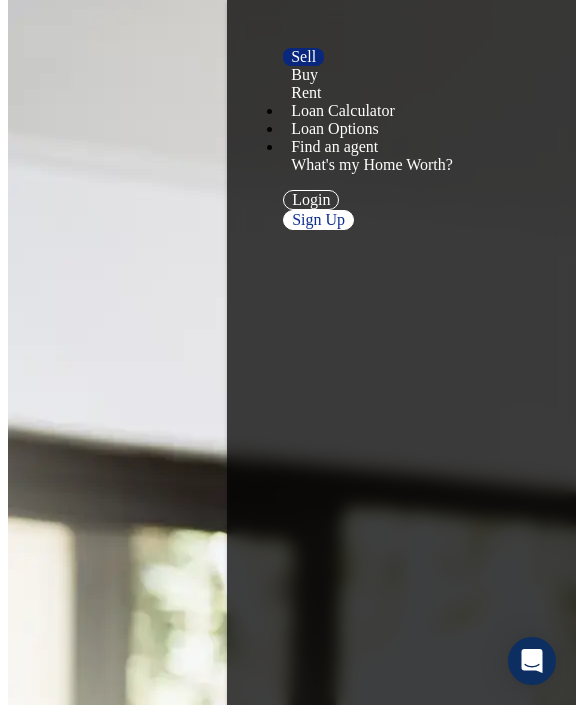 click on "YOUR HOME, YOUR TERMS Whether it's your first time selling your home as a FSBO (For Sale By Owner) or you're a seasoned pro, you can list and sell your own home by leveraging the industry's best tools and technology. Here's a list of the perks when you list with Dealty: The Dealty Valuation Tool Let Dealty AI create your listing in seconds Choose a professional photography package We will add your listing to the MLS, sending it to other sites automatically Schedule open houses and showings No middle man, respond to buyers and receive offers directly Contracts and necessary forms provided LIST MY PROPERTY NOW Fill out the form to get started! Signing Up As Select... Buyer For Sale By Owner Real Estate Agent By continuing above you agree to our   Terms & Services . Already have an account? Login" at bounding box center (288, 1397) 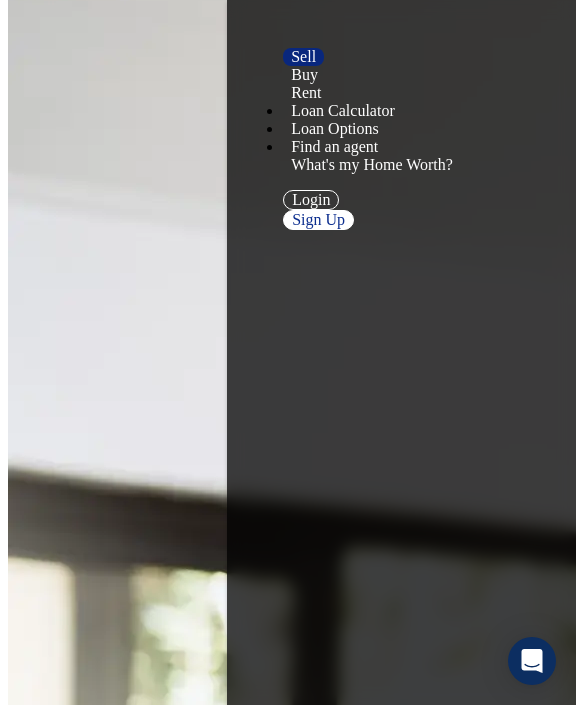 click on "LIST MY PROPERTY NOW" at bounding box center (288, 2271) 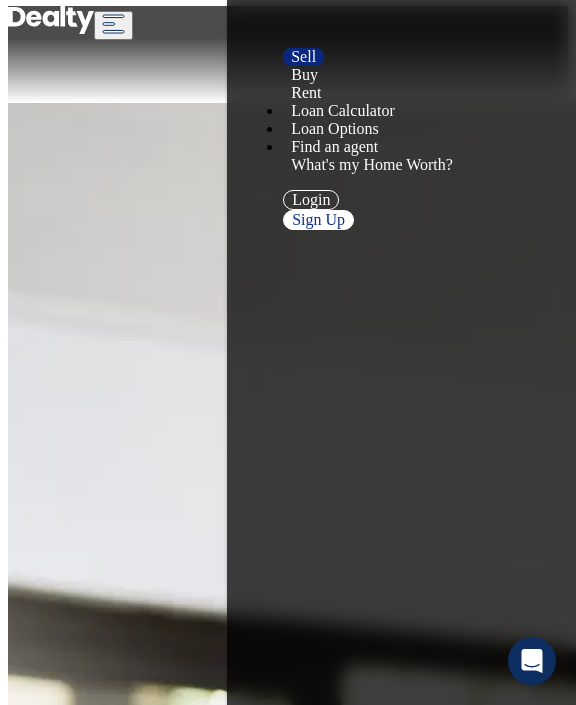 scroll, scrollTop: 0, scrollLeft: 0, axis: both 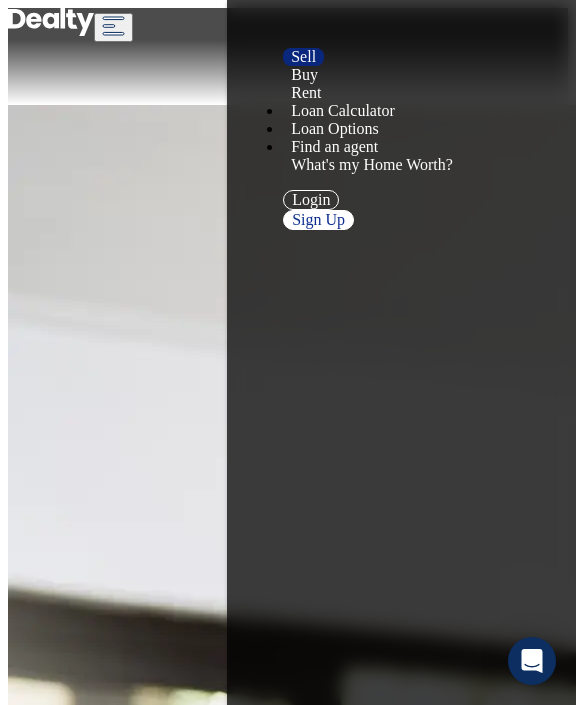 click on "We will add your listing to the MLS, sending it to other sites automatically" at bounding box center (308, 2277) 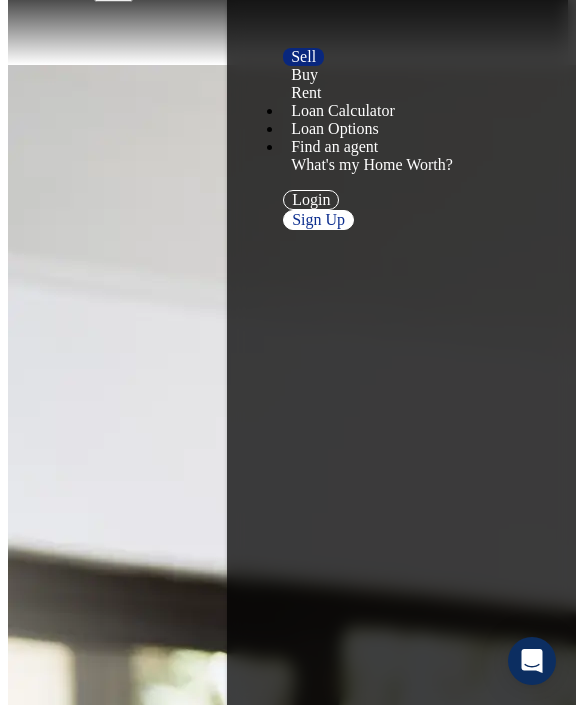 click on "LIST MY PROPERTY NOW Fill out the form to get started! Signing Up As Select... Buyer For Sale By Owner Real Estate Agent By continuing above you agree to our   Terms & Services . Already have an account? Login" at bounding box center [288, 2653] 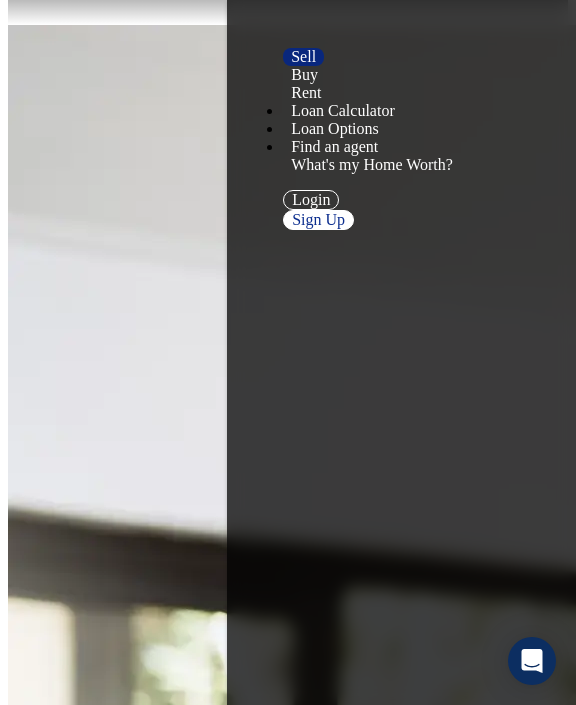 click on "LIST MY PROPERTY NOW Fill out the form to get started! Signing Up As Select... Buyer For Sale By Owner Real Estate Agent By continuing above you agree to our   Terms & Services . Already have an account? Login" at bounding box center (288, 2613) 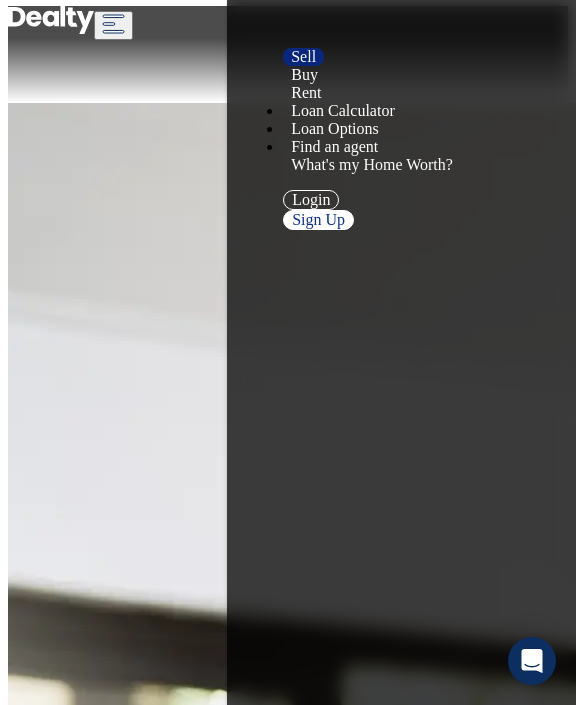 scroll, scrollTop: 0, scrollLeft: 0, axis: both 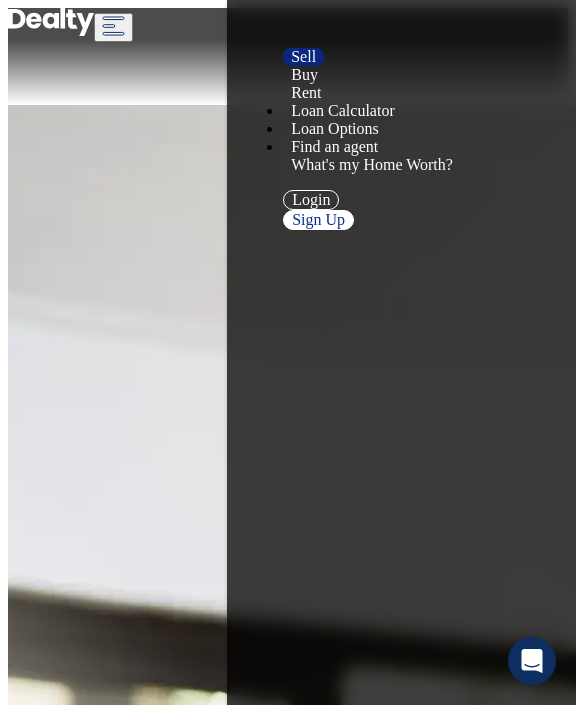 click on "YOUR HOME, YOUR TERMS Whether it's your first time selling your home as a FSBO (For Sale By Owner) or you're a seasoned pro, you can list and sell your own home by leveraging the industry's best tools and technology. Here's a list of the perks when you list with Dealty: The Dealty Valuation Tool Let Dealty AI create your listing in seconds Choose a professional photography package We will add your listing to the MLS, sending it to other sites automatically Schedule open houses and showings No middle man, respond to buyers and receive offers directly Contracts and necessary forms provided" at bounding box center (288, 2218) 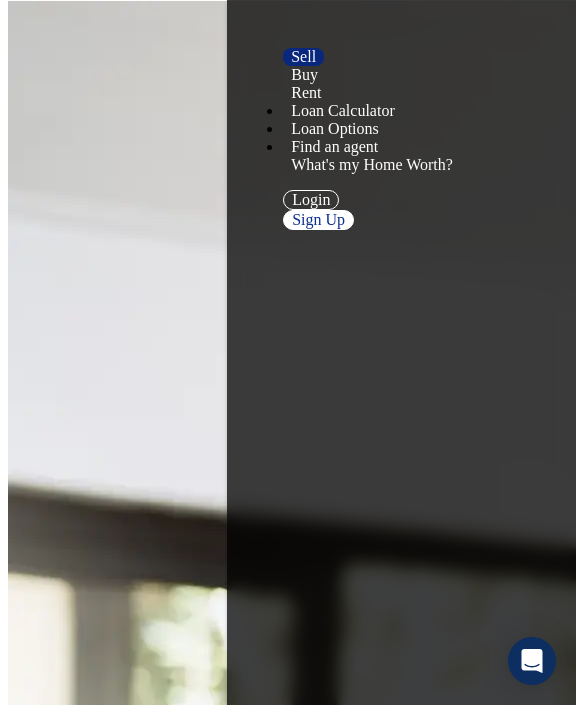 scroll, scrollTop: 120, scrollLeft: 0, axis: vertical 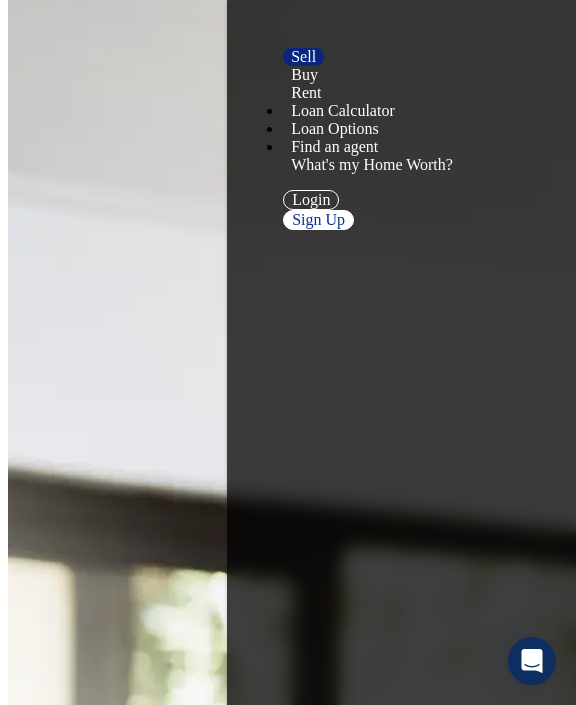 click on "LIST MY PROPERTY NOW Fill out the form to get started! Signing Up As Select... Buyer For Sale By Owner Real Estate Agent By continuing above you agree to our   Terms & Services . Already have an account? Login" at bounding box center (288, 2573) 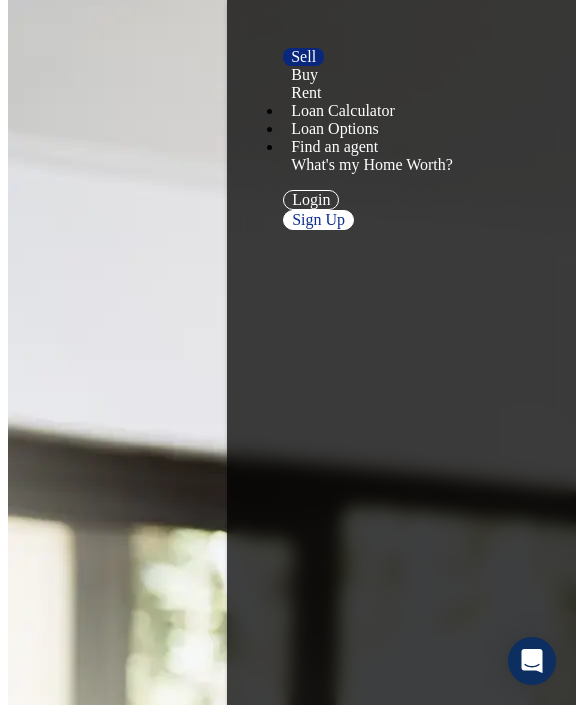 click on "The Dealty Valuation Tool Let Dealty AI create your listing in seconds Choose a professional photography package We will add your listing to the MLS, sending it to other sites automatically Schedule open houses and showings No middle man, respond to buyers and receive offers directly Contracts and necessary forms provided" at bounding box center [288, 2116] 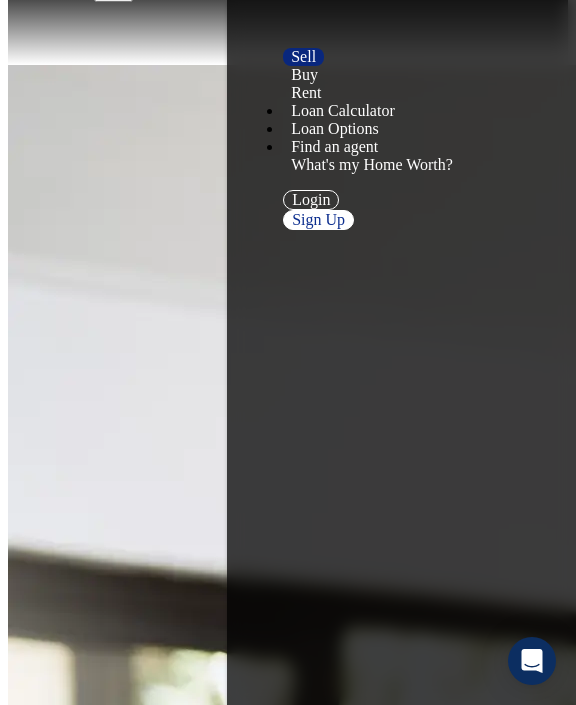 click on "The Dealty Valuation Tool Let Dealty AI create your listing in seconds Choose a professional photography package We will add your listing to the MLS, sending it to other sites automatically Schedule open houses and showings No middle man, respond to buyers and receive offers directly Contracts and necessary forms provided" at bounding box center [288, 2237] 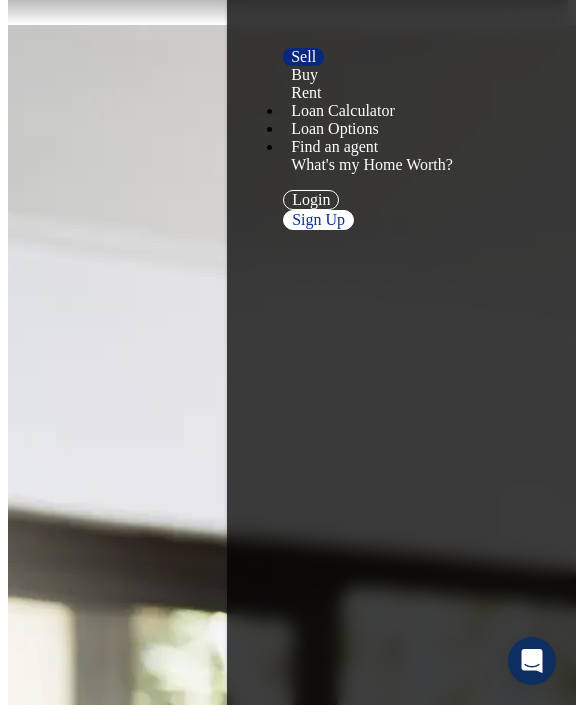 click on "Contracts and necessary forms provided" at bounding box center (308, 2251) 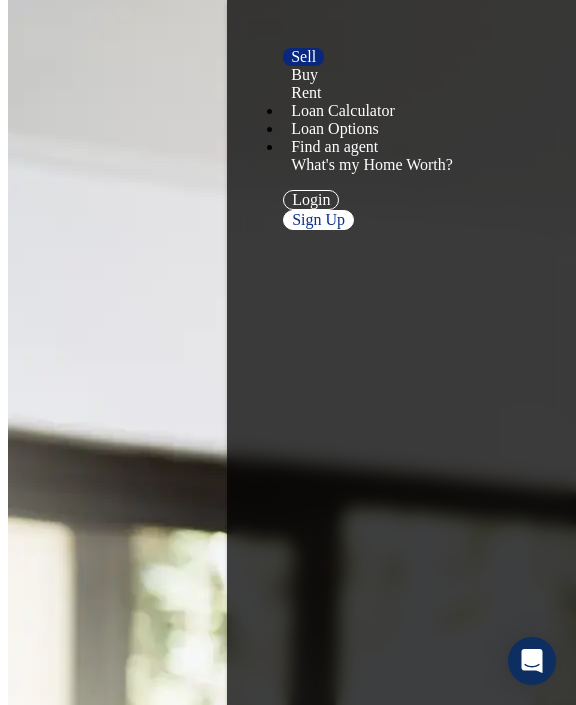 click on "The Dealty Valuation Tool Let Dealty AI create your listing in seconds Choose a professional photography package We will add your listing to the MLS, sending it to other sites automatically Schedule open houses and showings No middle man, respond to buyers and receive offers directly Contracts and necessary forms provided" at bounding box center [288, 2117] 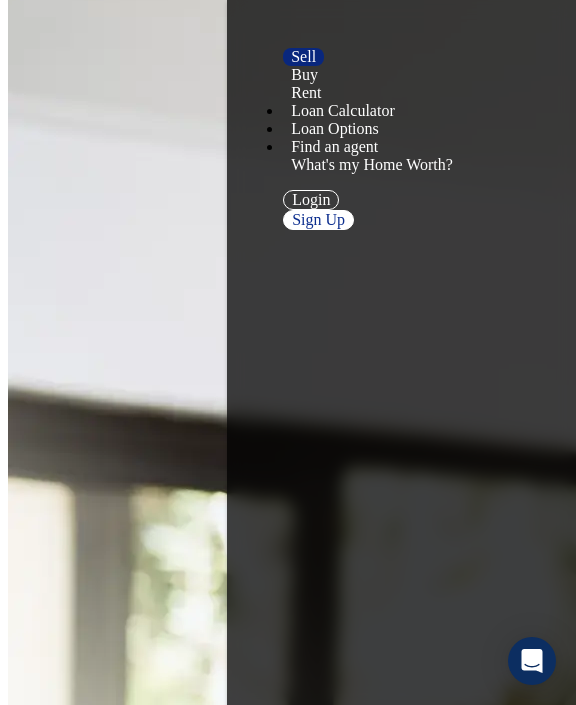 scroll, scrollTop: 240, scrollLeft: 0, axis: vertical 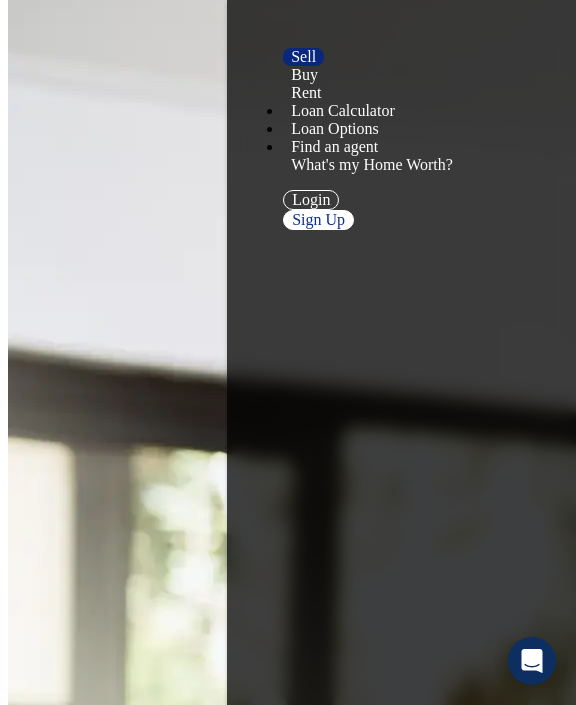 click on "LIST MY PROPERTY NOW Fill out the form to get started! Signing Up As Select... Buyer For Sale By Owner Real Estate Agent By continuing above you agree to our   Terms & Services . Already have an account? Login" at bounding box center [288, 2453] 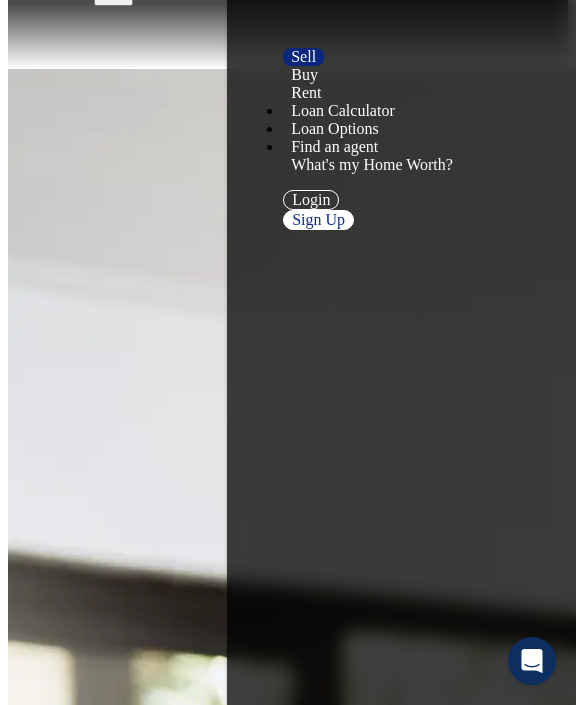 click on "The Dealty Valuation Tool Let Dealty AI create your listing in seconds Choose a professional photography package We will add your listing to the MLS, sending it to other sites automatically Schedule open houses and showings No middle man, respond to buyers and receive offers directly Contracts and necessary forms provided" at bounding box center [288, 2241] 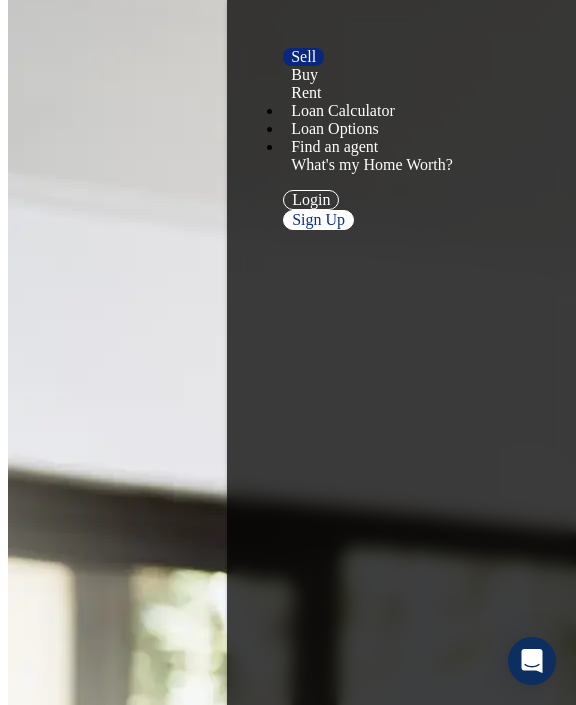 scroll, scrollTop: 9, scrollLeft: 0, axis: vertical 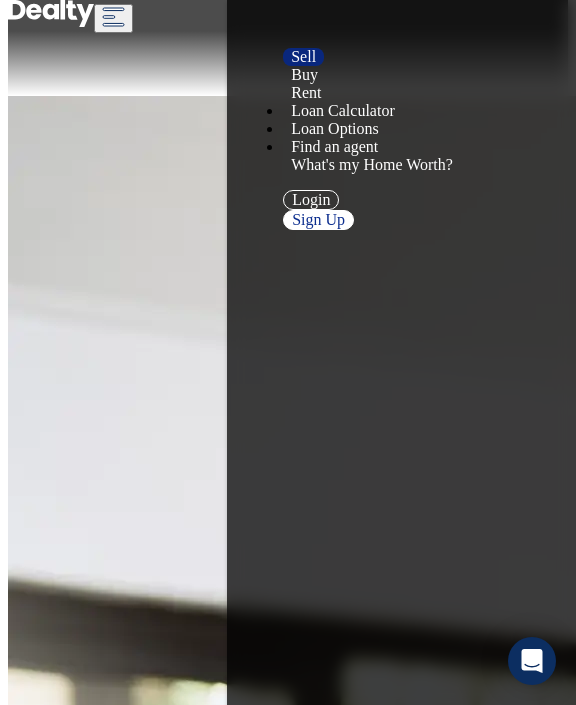 click on "The Dealty Valuation Tool Let Dealty AI create your listing in seconds Choose a professional photography package We will add your listing to the MLS, sending it to other sites automatically Schedule open houses and showings No middle man, respond to buyers and receive offers directly Contracts and necessary forms provided" at bounding box center [288, 2268] 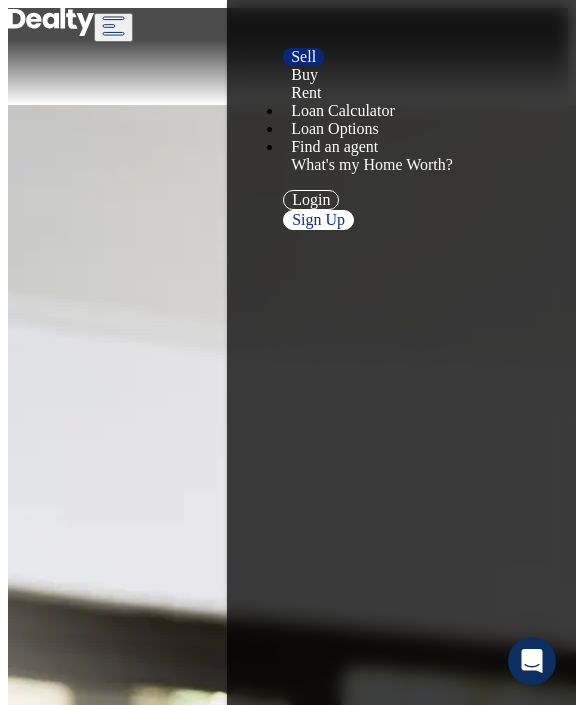 click on "We will add your listing to the MLS, sending it to other sites automatically" at bounding box center (308, 2277) 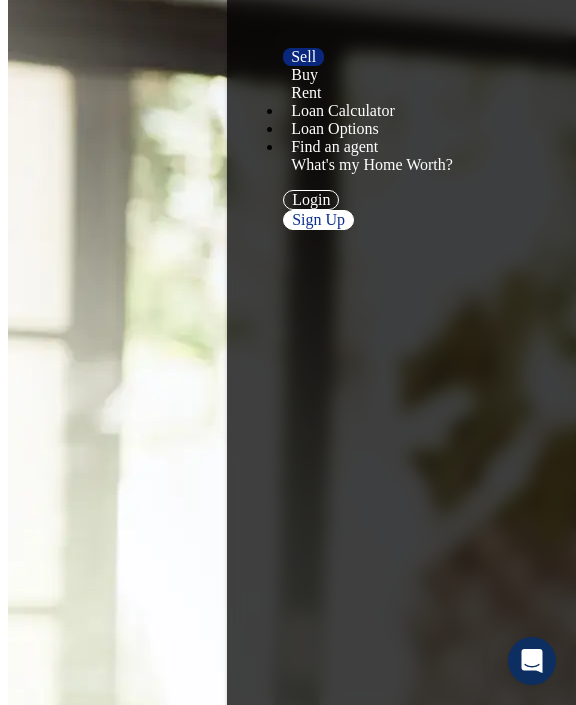click on "Signing Up As Select... Buyer For Sale By Owner Real Estate Agent By continuing above you agree to our   Terms & Services . Already have an account? Login" at bounding box center (288, 1963) 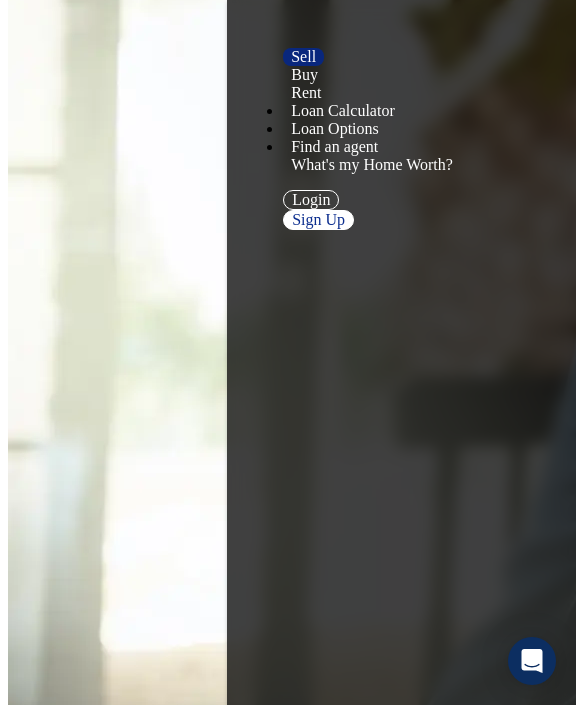 scroll, scrollTop: 1192, scrollLeft: 0, axis: vertical 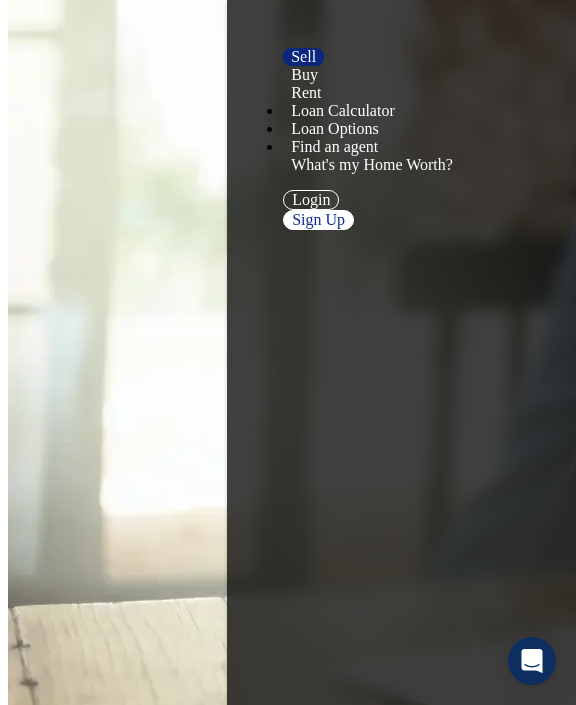 click on "Step 1 Address Input address, watch Dealty create your listing" at bounding box center (308, 1984) 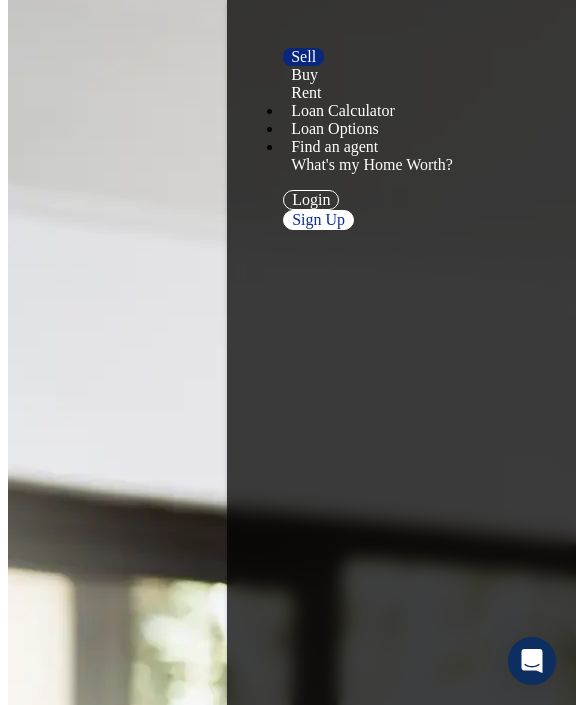 scroll, scrollTop: 0, scrollLeft: 0, axis: both 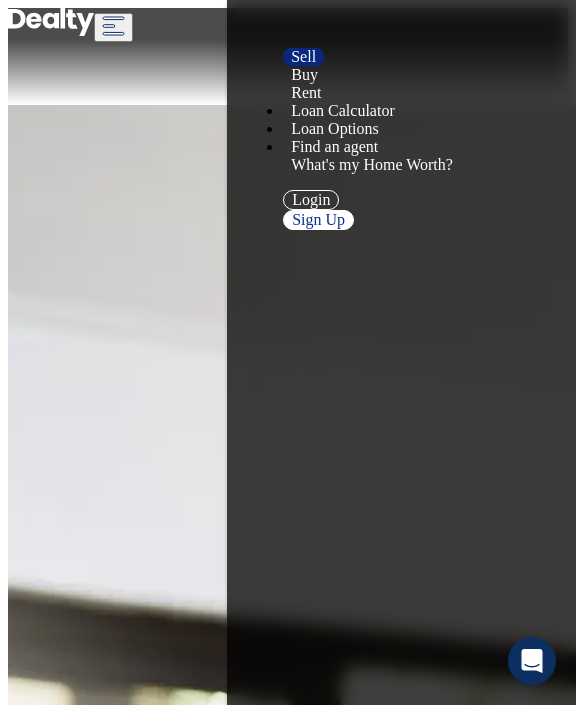 click on "The Dealty Valuation Tool" at bounding box center (308, 2223) 